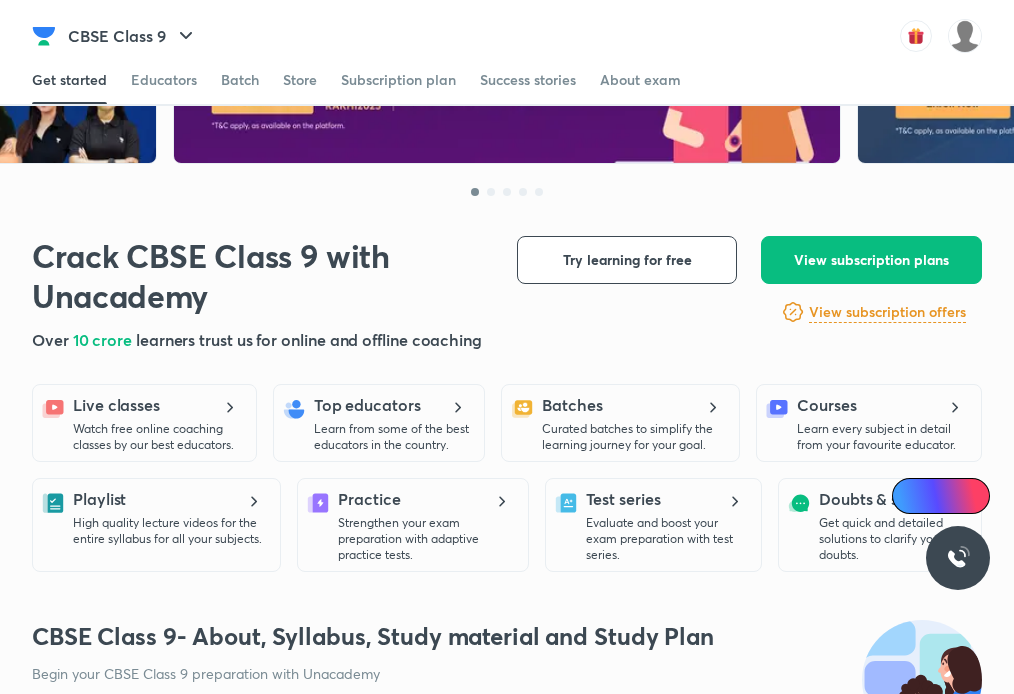 scroll, scrollTop: 0, scrollLeft: 0, axis: both 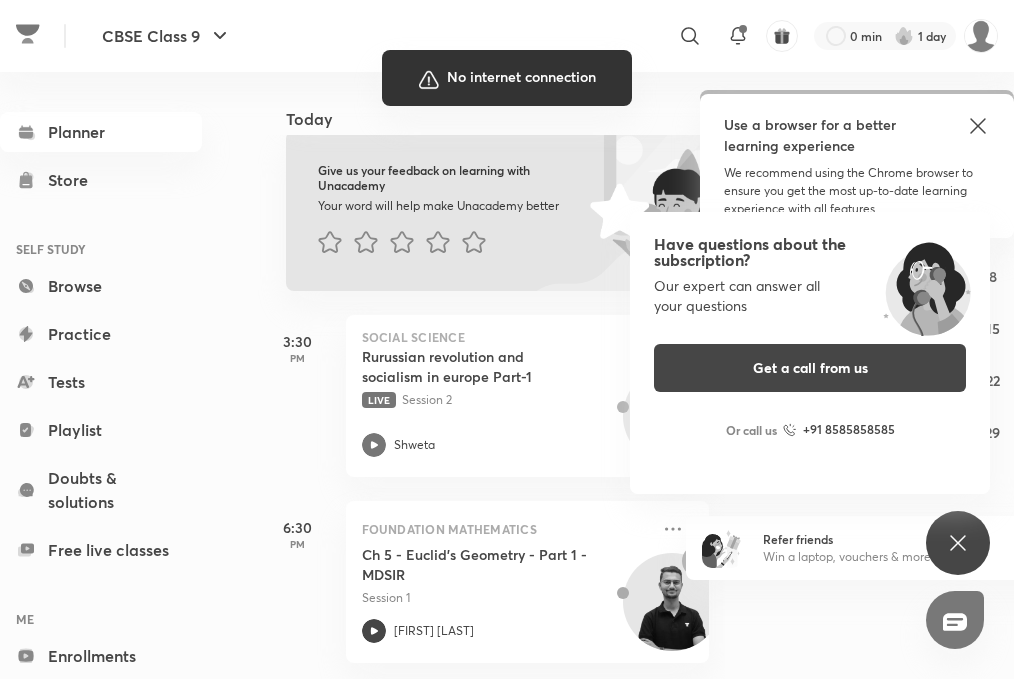 click at bounding box center [507, 339] 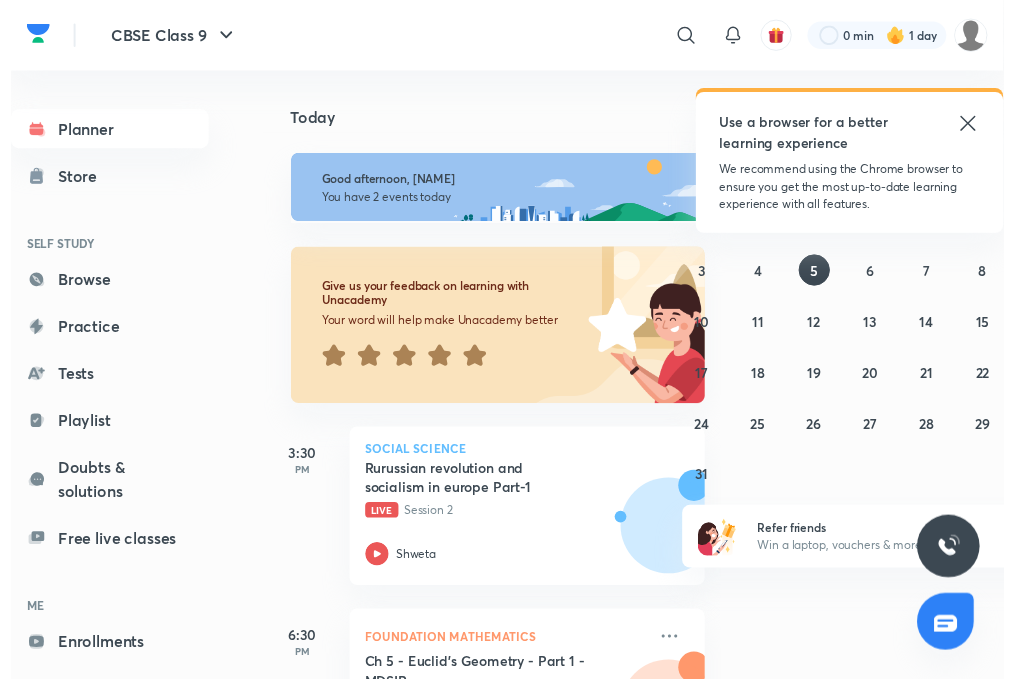 scroll, scrollTop: 0, scrollLeft: 0, axis: both 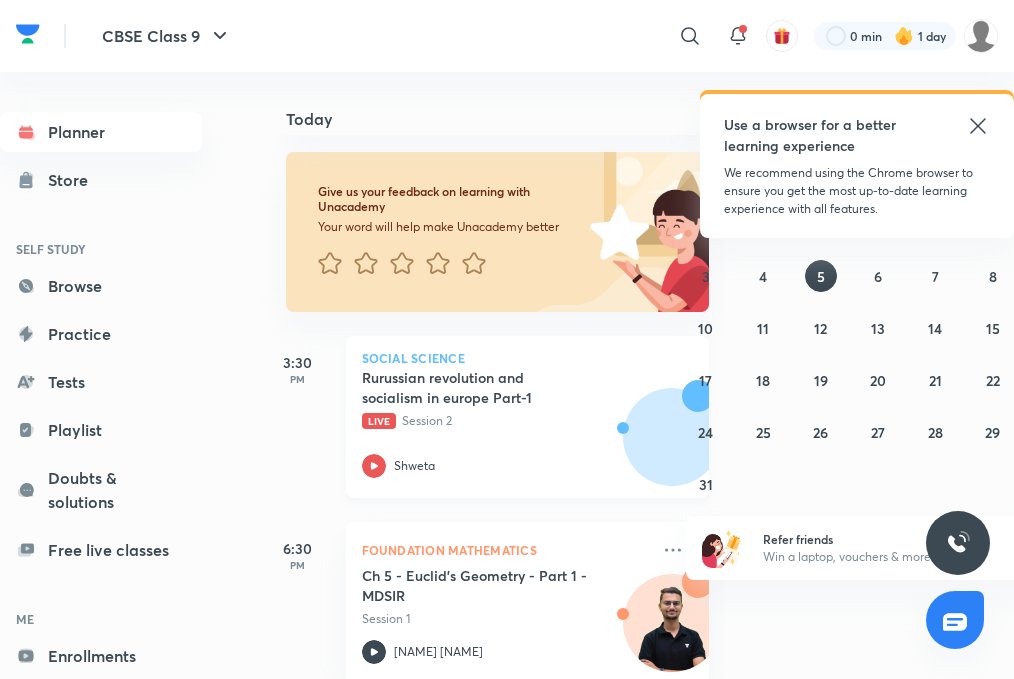 click on "Shweta" at bounding box center (506, 466) 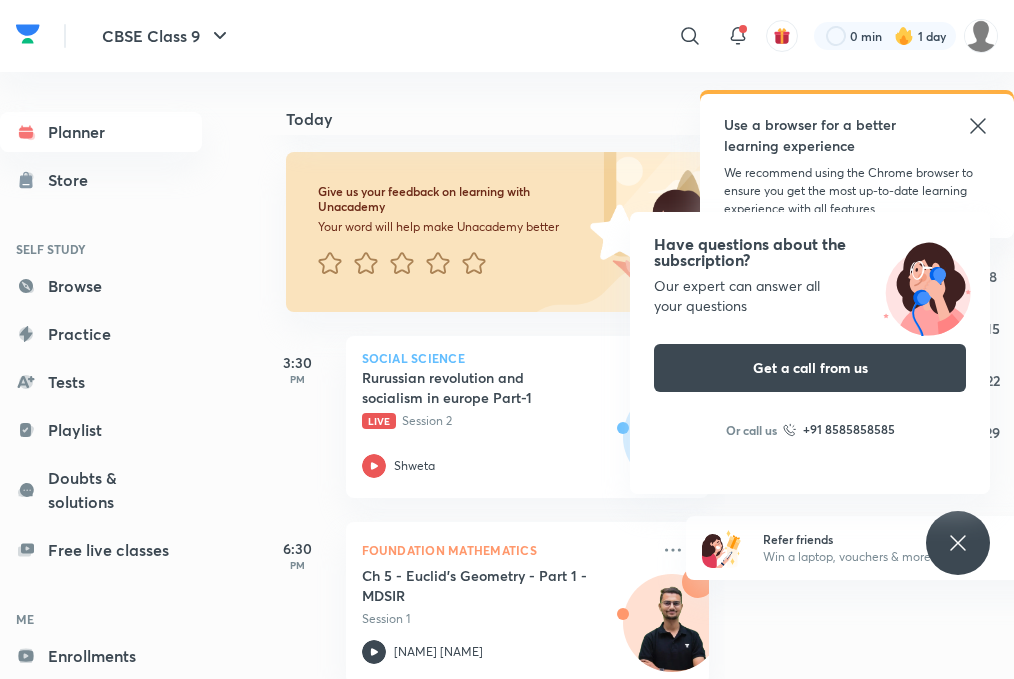 scroll, scrollTop: 15, scrollLeft: 0, axis: vertical 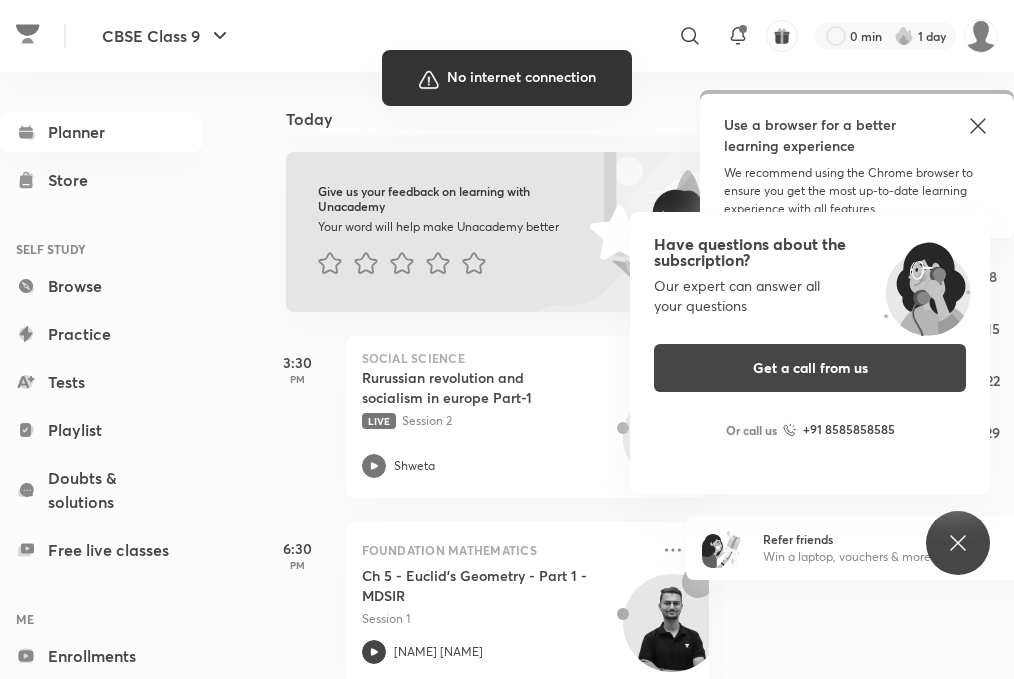 drag, startPoint x: 603, startPoint y: 460, endPoint x: 633, endPoint y: 449, distance: 31.95309 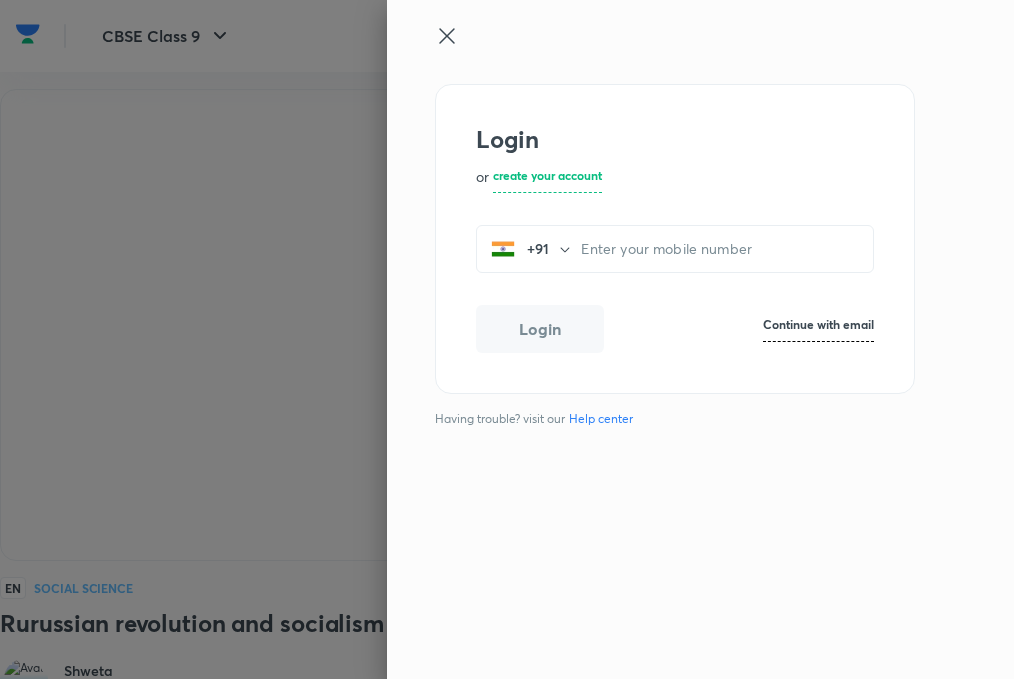scroll, scrollTop: 15, scrollLeft: 0, axis: vertical 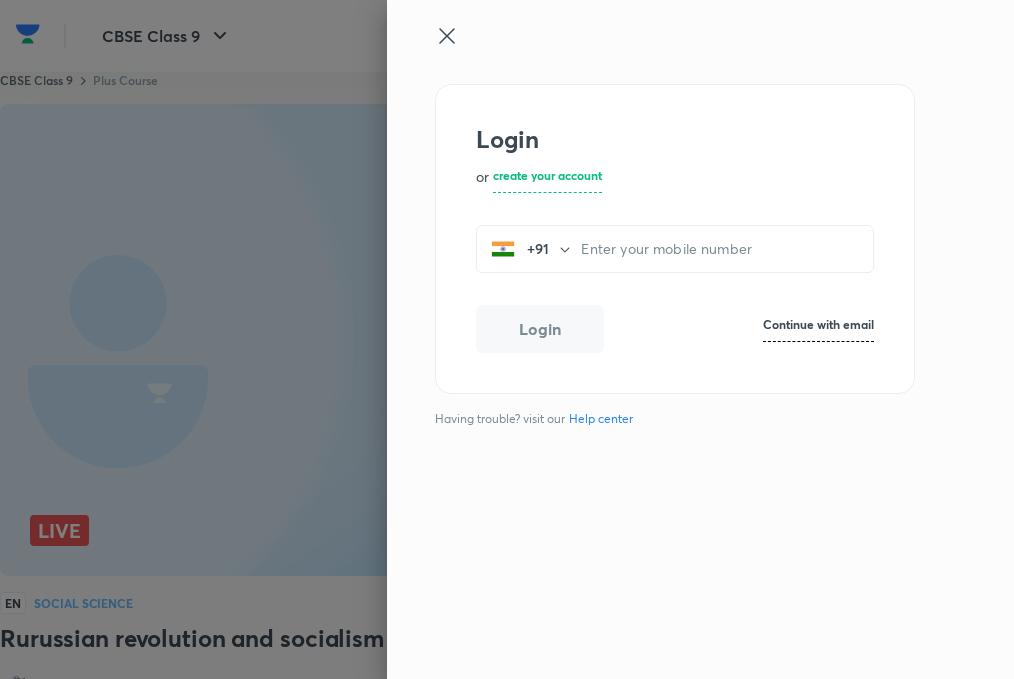click 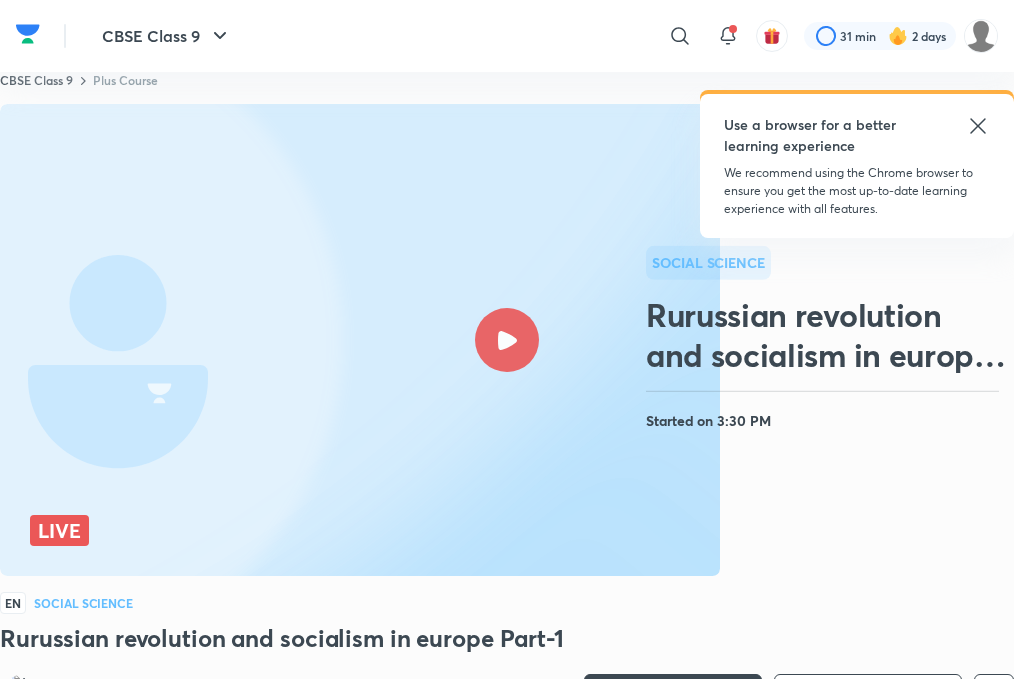 click 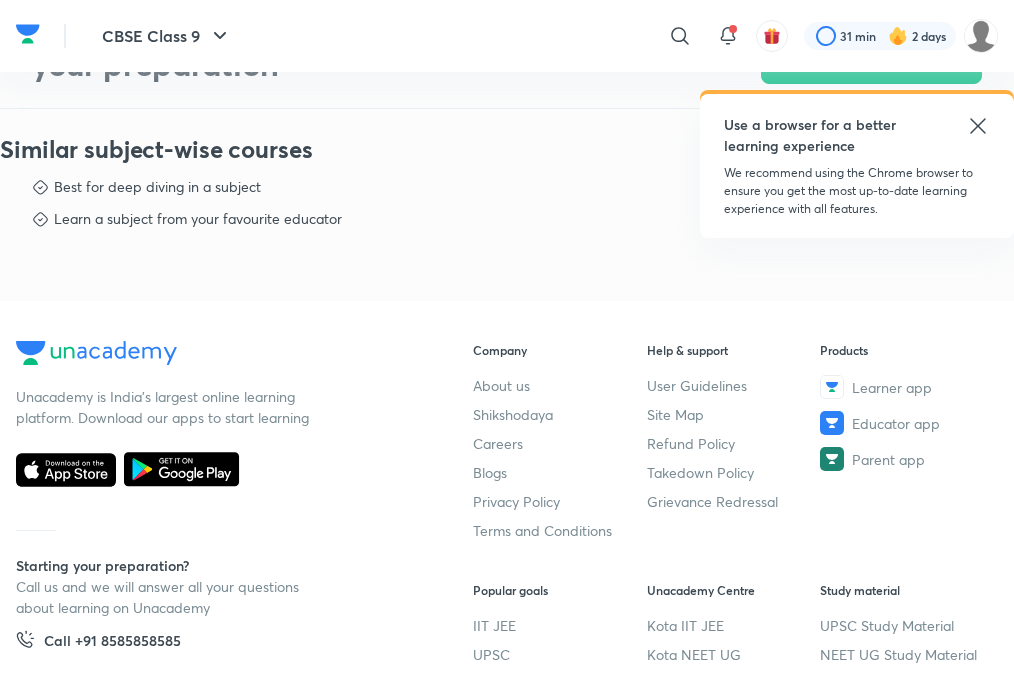 scroll, scrollTop: 1135, scrollLeft: 0, axis: vertical 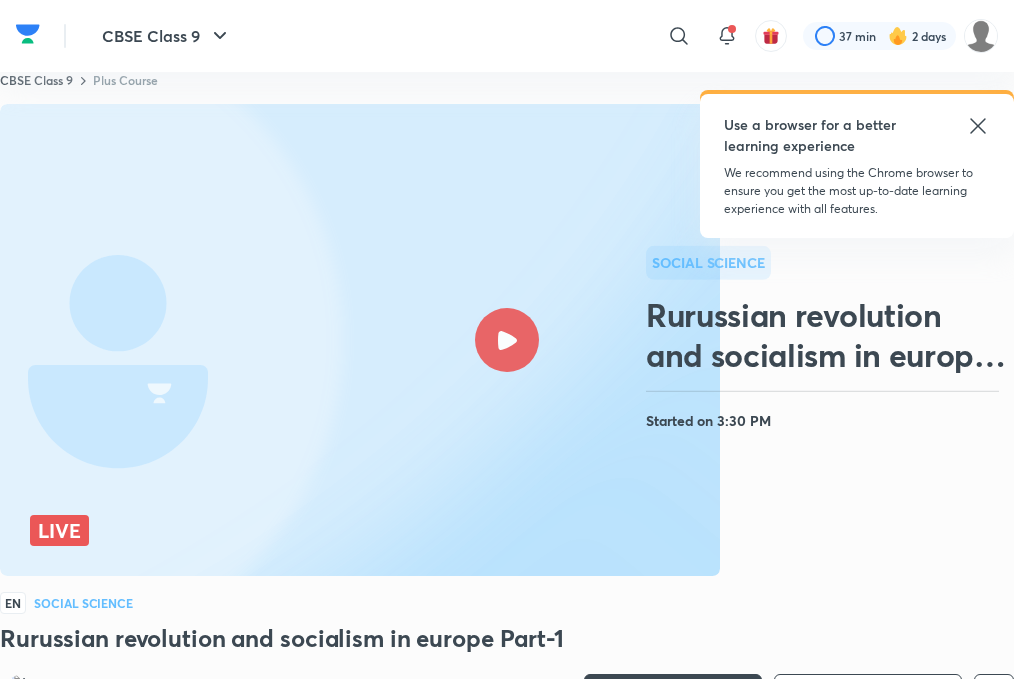 click 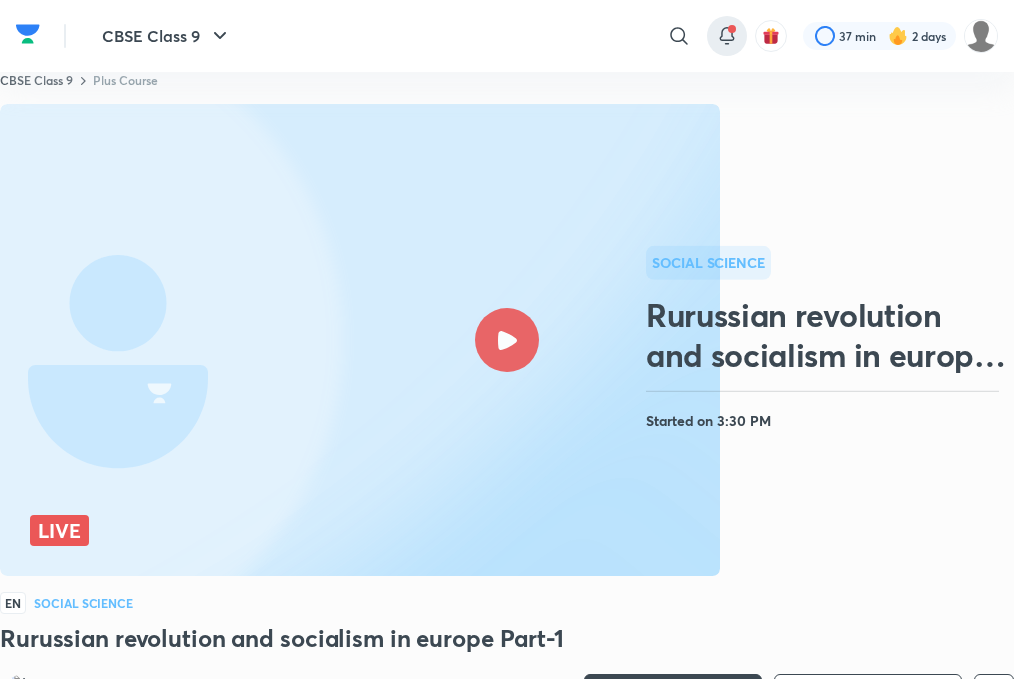 click 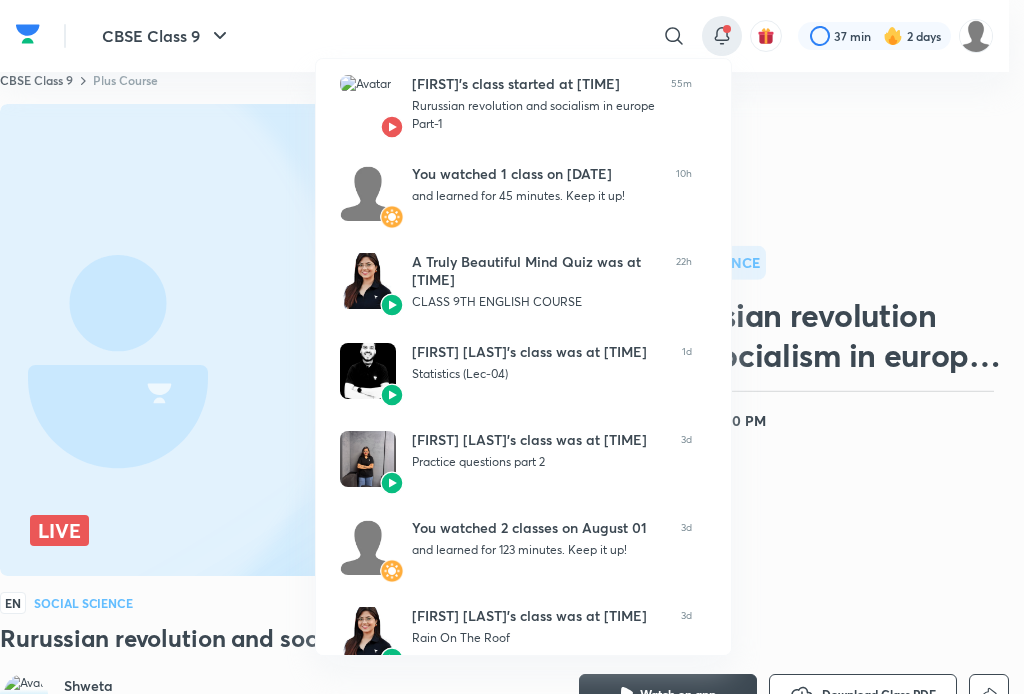 click at bounding box center [512, 347] 